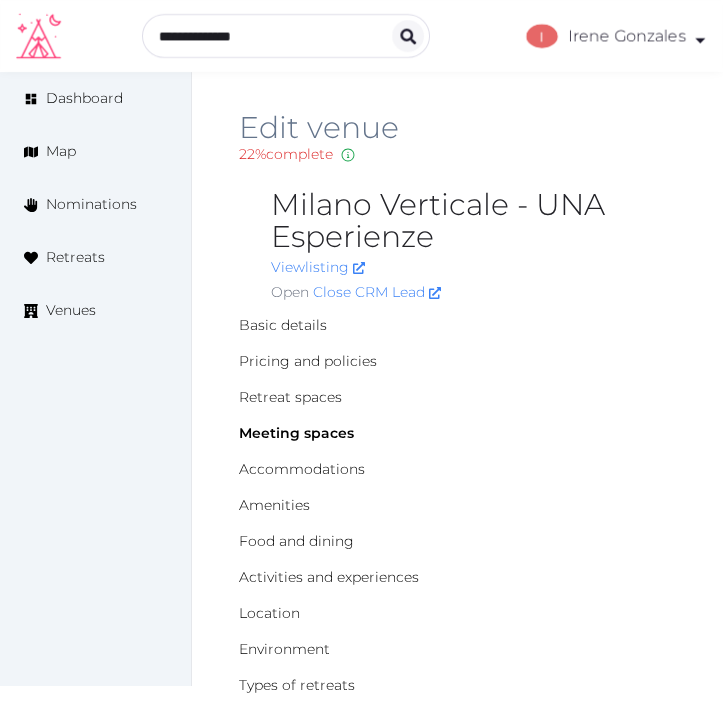 scroll, scrollTop: 0, scrollLeft: 0, axis: both 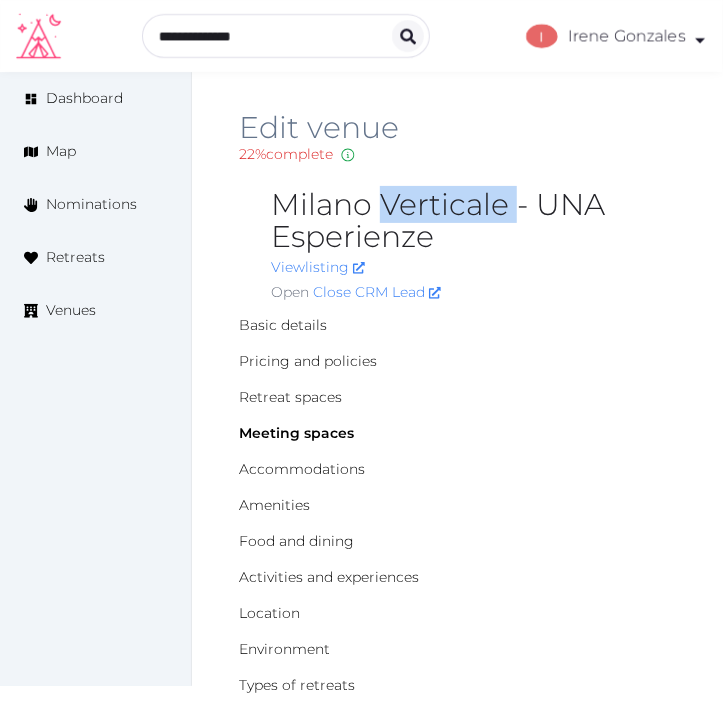 click on "Edit venue 22 %  complete Fill out all the fields in your listing to increase its completion percentage.   A higher completion percentage will make your listing more attractive and result in better matches. Milano Verticale - UNA Esperienze   View  listing   Open    Close CRM Lead Basic details Pricing and policies Retreat spaces Meeting spaces Accommodations Amenities Food and dining Activities and experiences Location Environment Types of retreats Brochures Notes Ownership Administration Activity This venue is live and visible to the public Mark draft Archive Venue owned by RetreatsAndVenues Manager [USERNAME]@[DOMAIN] Copy ownership transfer link Share this link with any user to transfer ownership of this venue. Users without accounts will be directed to register. Copy update link Share this link with venue owners to encourage them to update their venue details. Copy recommended link Share this link with venue owners to let them know they have been recommended. Copy shortlist link *" at bounding box center (457, 1153) 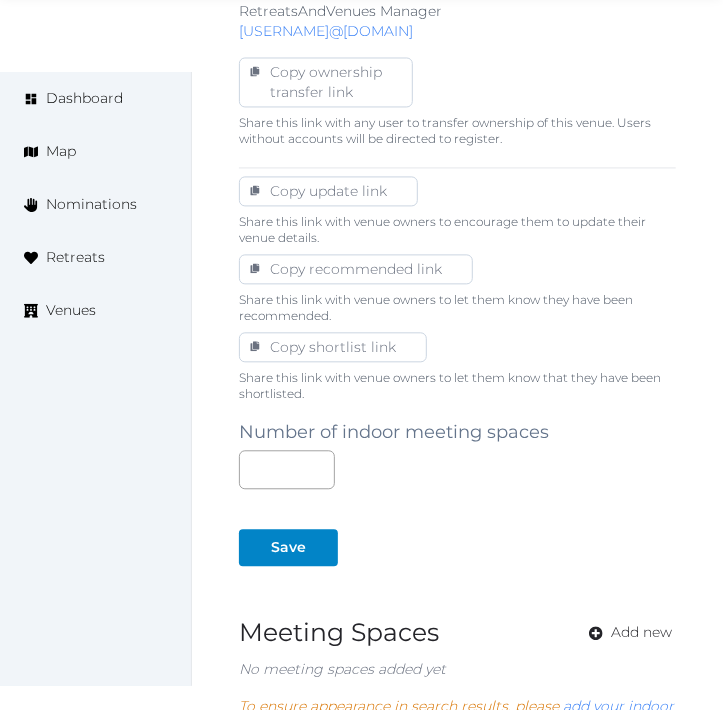 scroll, scrollTop: 1222, scrollLeft: 0, axis: vertical 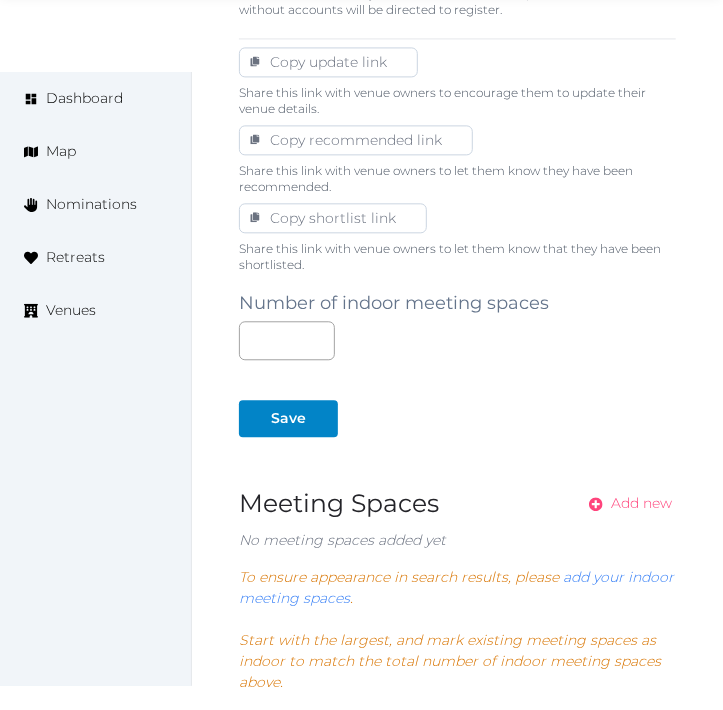 click on "Add new" at bounding box center (641, 503) 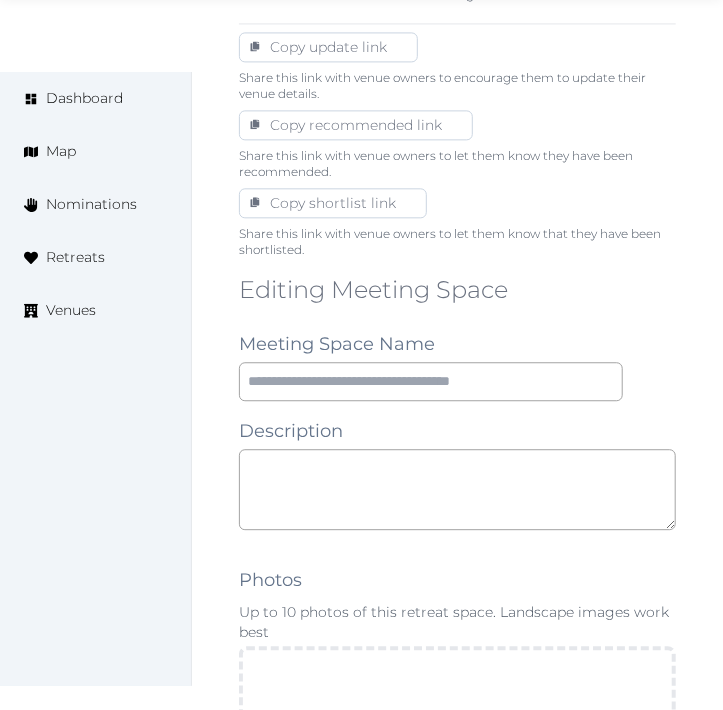 scroll, scrollTop: 1333, scrollLeft: 0, axis: vertical 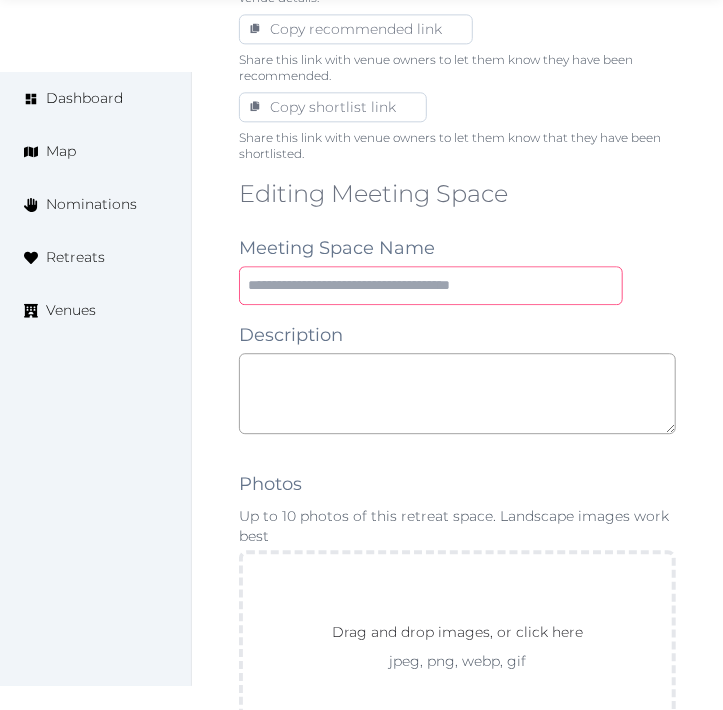 click at bounding box center [431, 285] 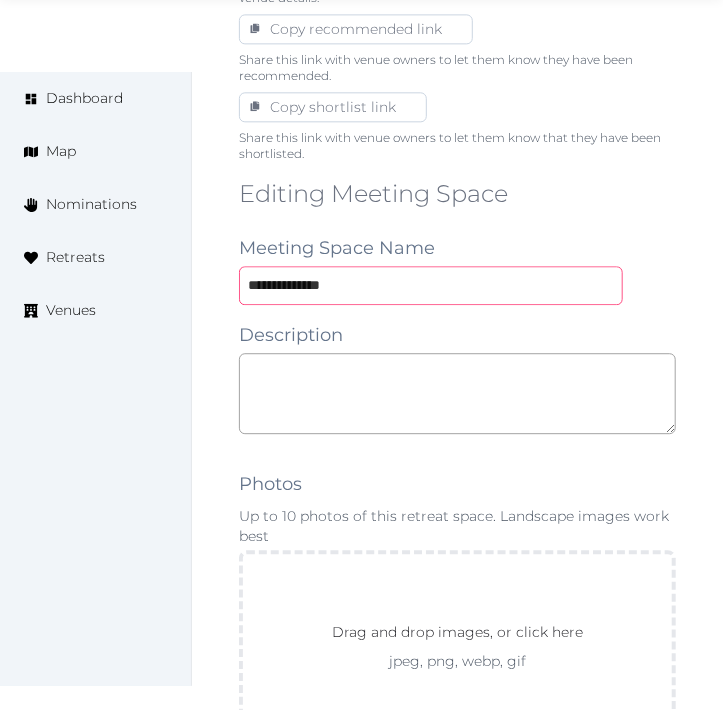 type on "**********" 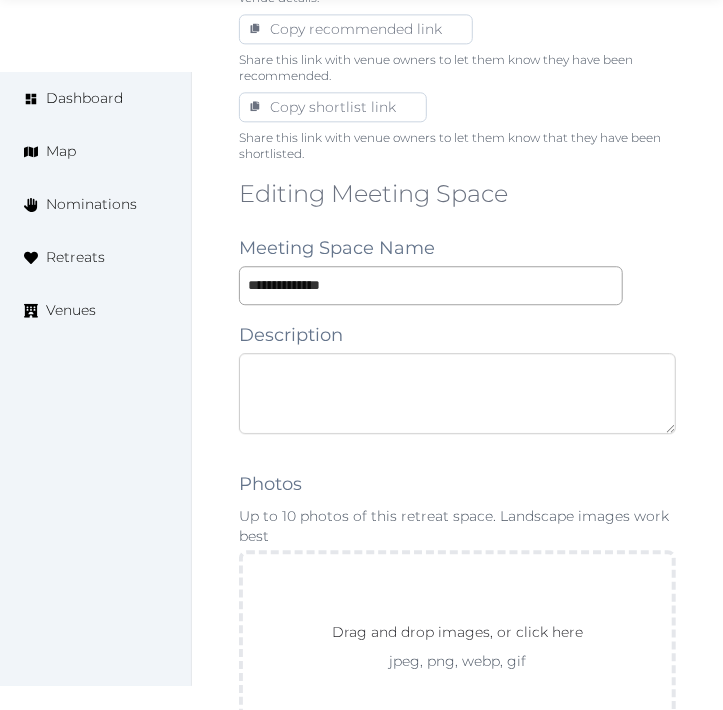 click at bounding box center [457, 393] 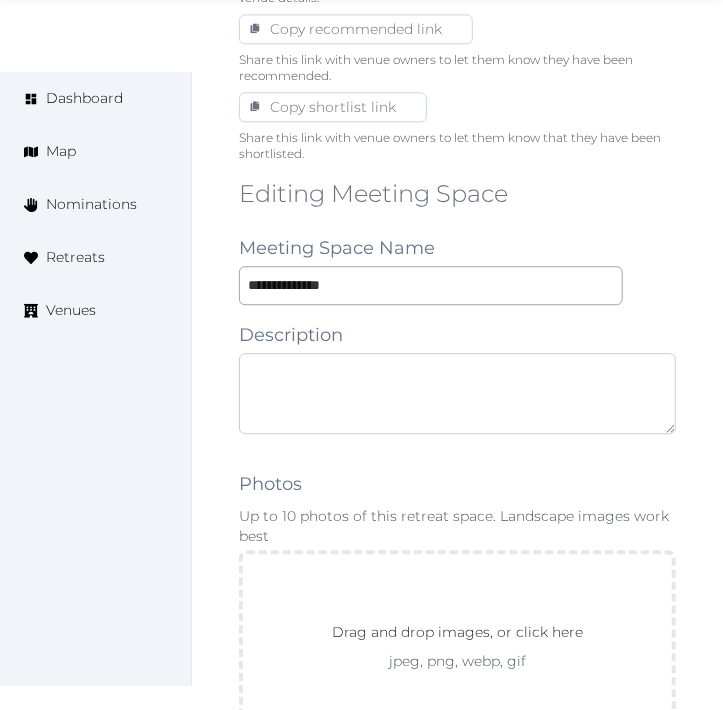 click at bounding box center (457, 393) 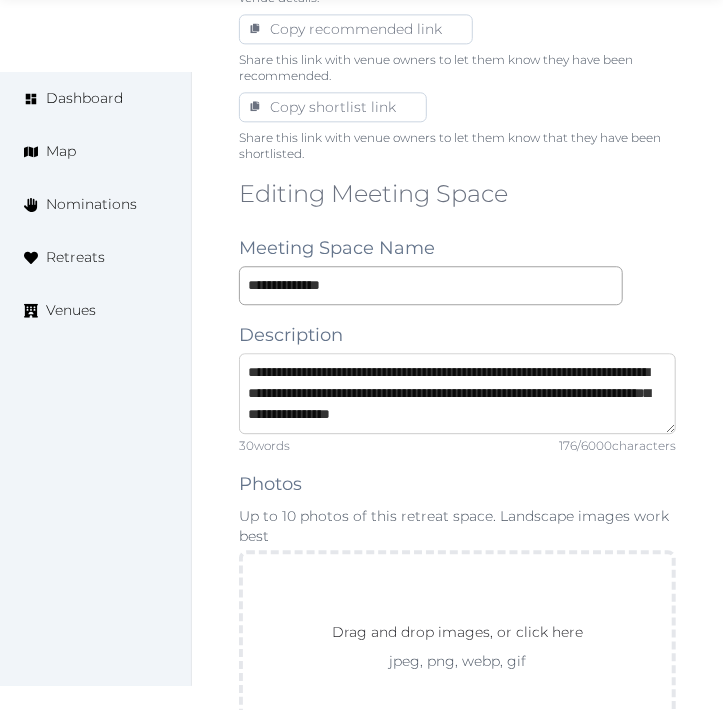 scroll, scrollTop: 42, scrollLeft: 0, axis: vertical 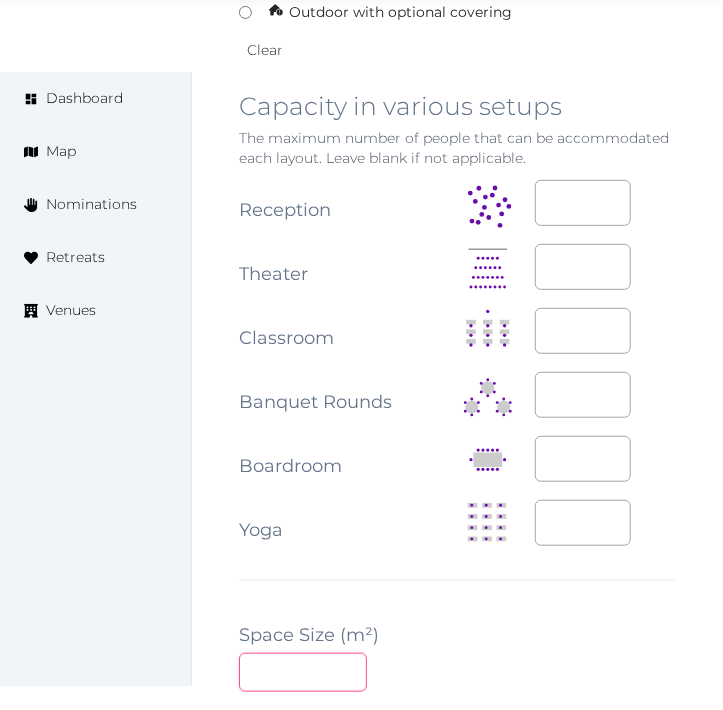 click at bounding box center (303, 672) 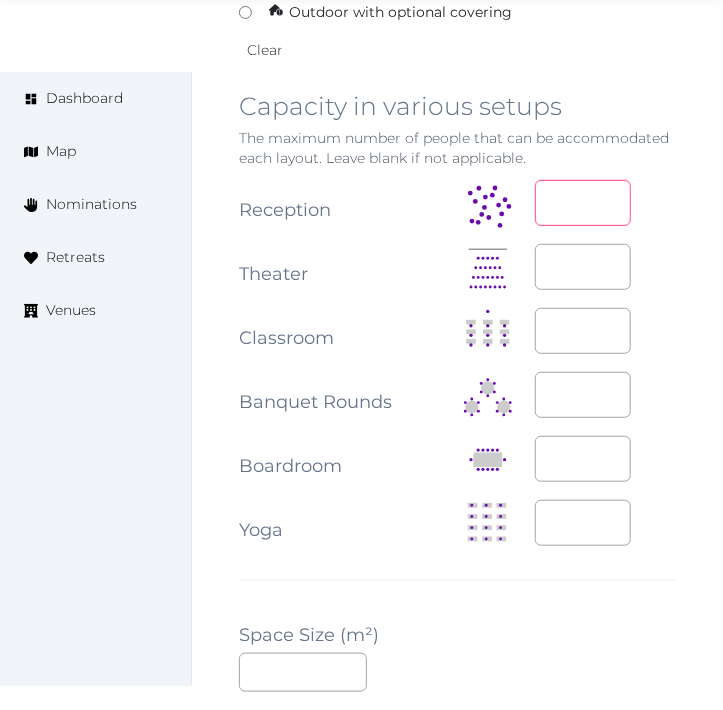click at bounding box center [583, 203] 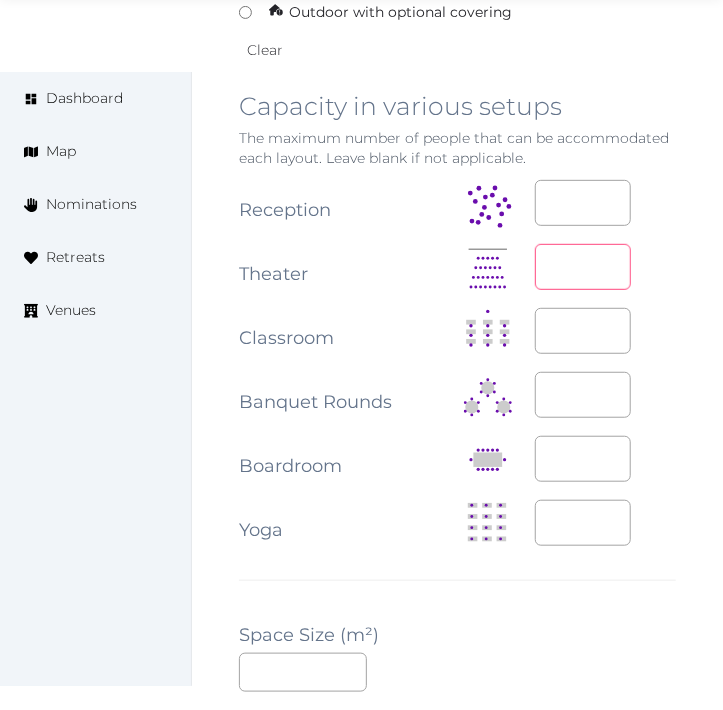 click at bounding box center (583, 267) 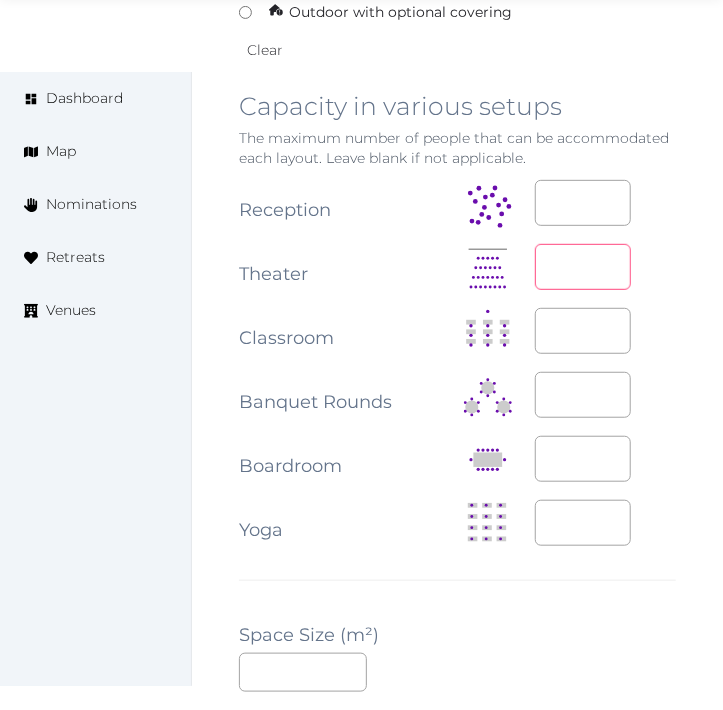 type on "**" 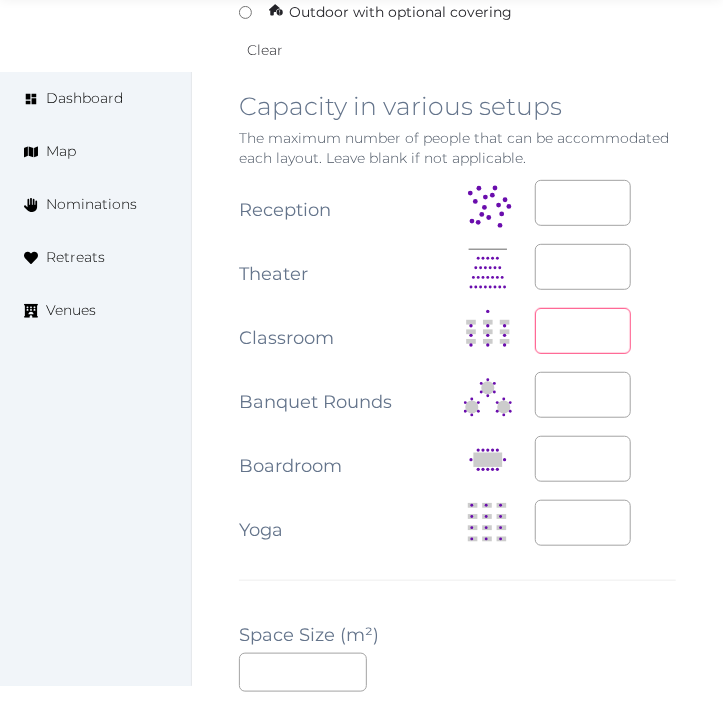 click at bounding box center (583, 331) 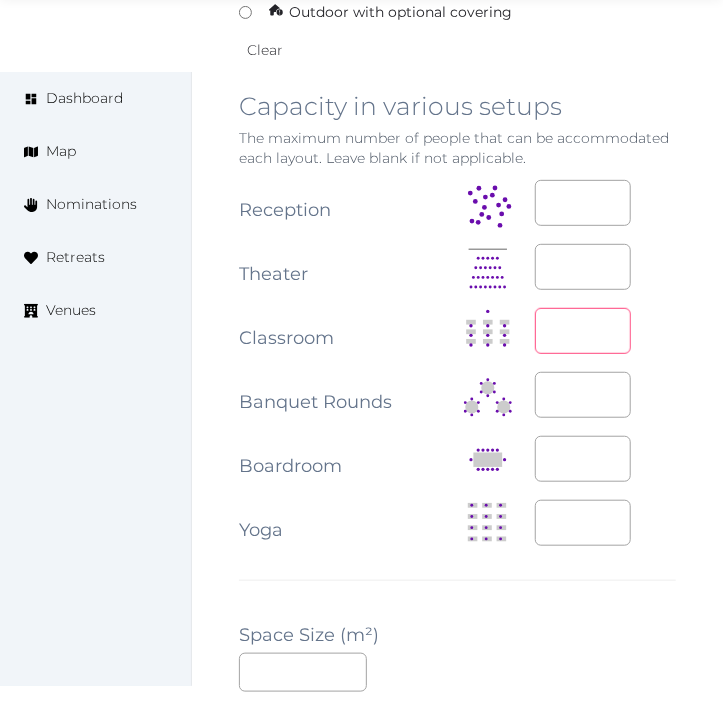type on "**" 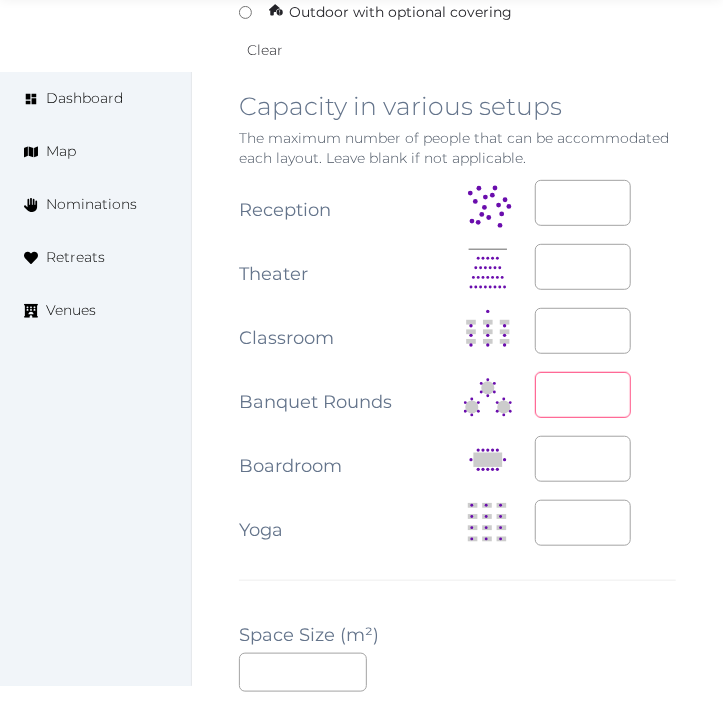 click at bounding box center (583, 395) 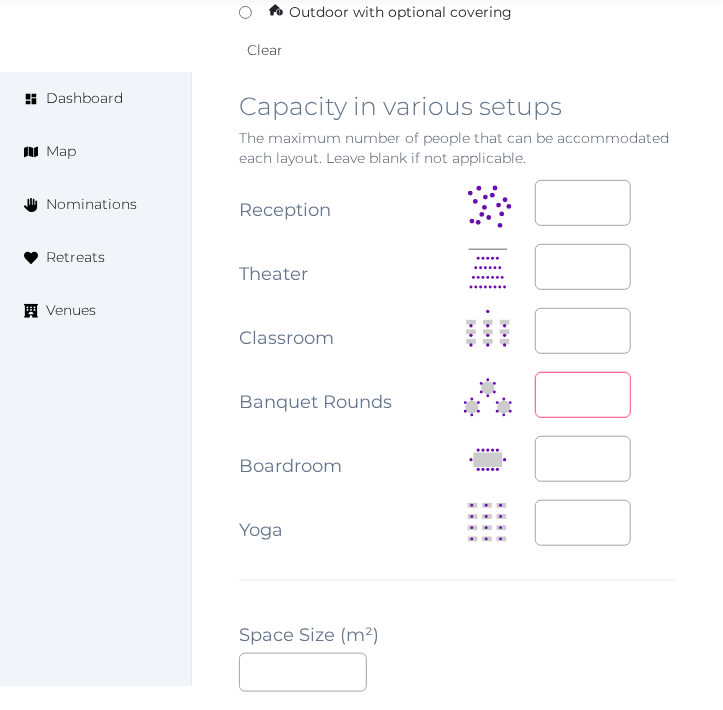 type on "**" 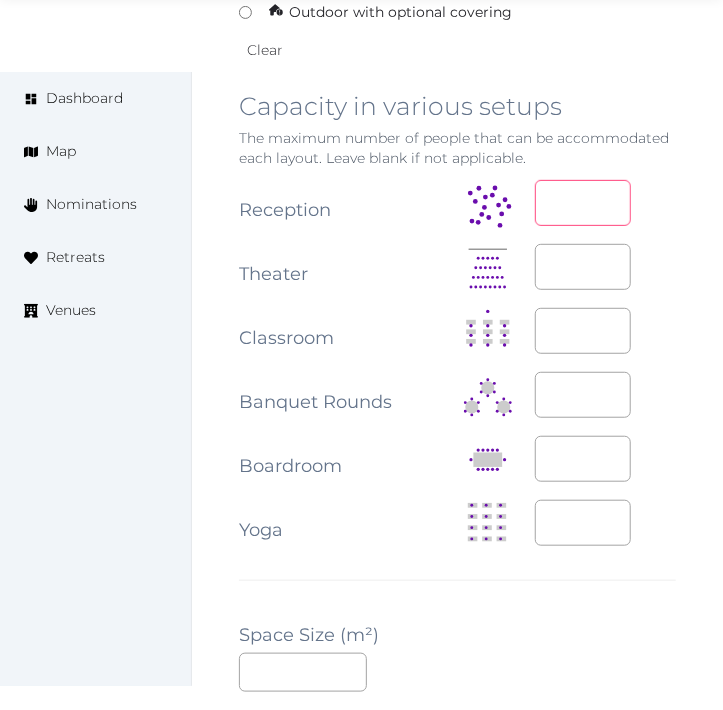 drag, startPoint x: 586, startPoint y: 198, endPoint x: 513, endPoint y: 193, distance: 73.171036 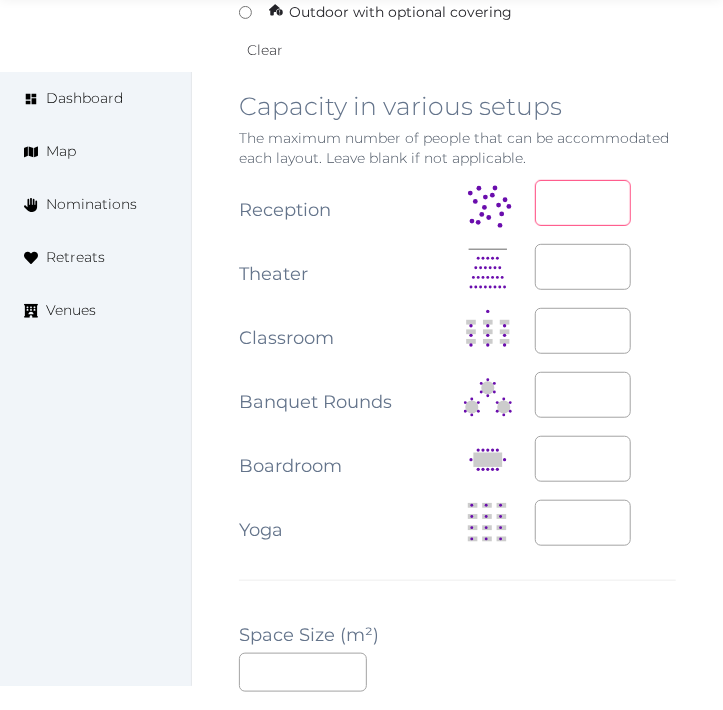 scroll, scrollTop: 2777, scrollLeft: 0, axis: vertical 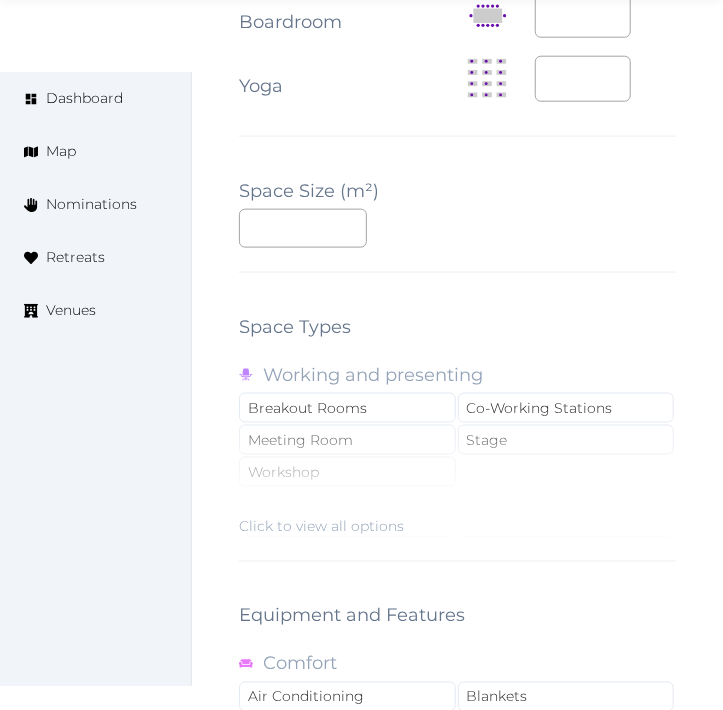 type on "**" 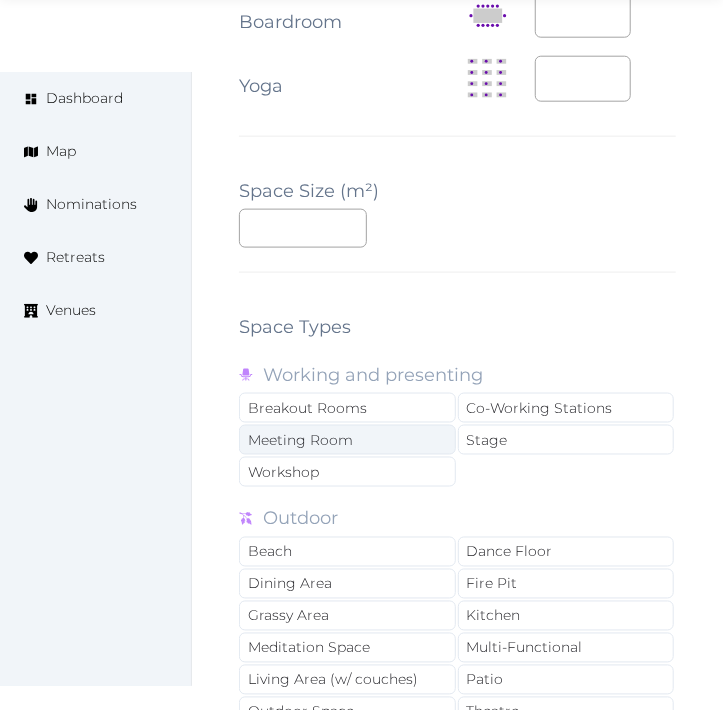 click on "Meeting Room" at bounding box center (347, 440) 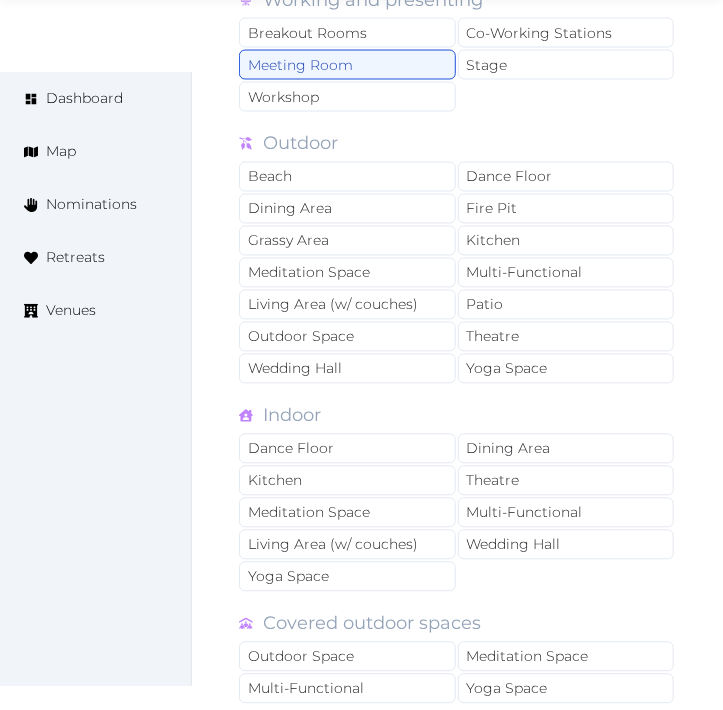 scroll, scrollTop: 3222, scrollLeft: 0, axis: vertical 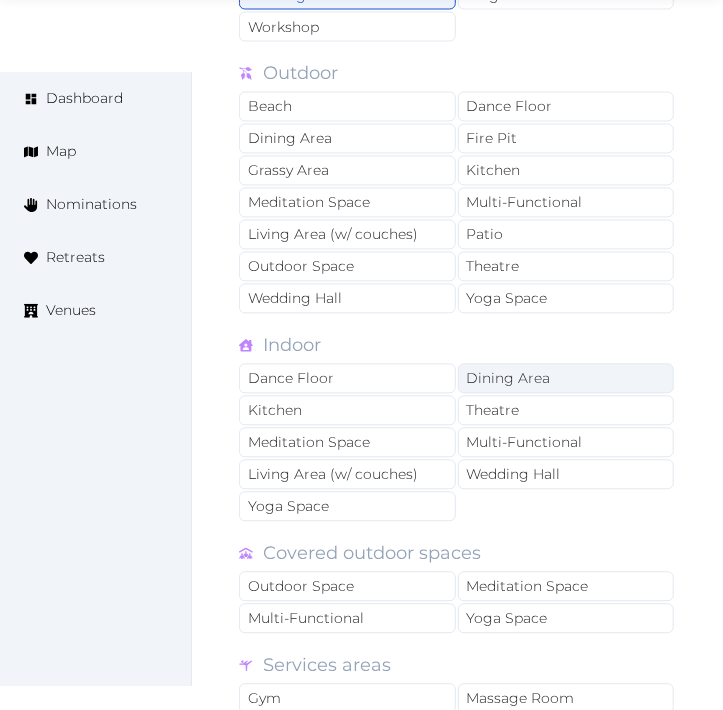 click on "Dining Area" at bounding box center (566, 379) 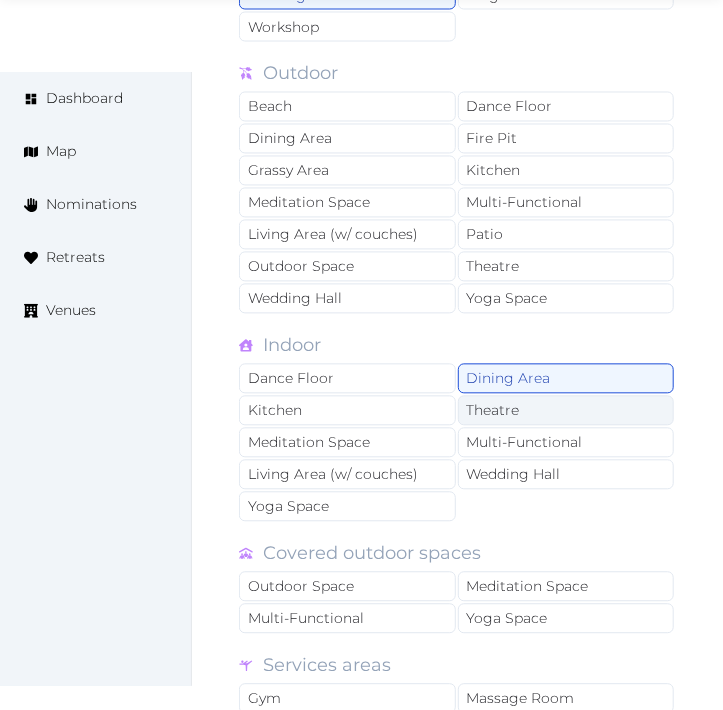click on "Theatre" at bounding box center [566, 411] 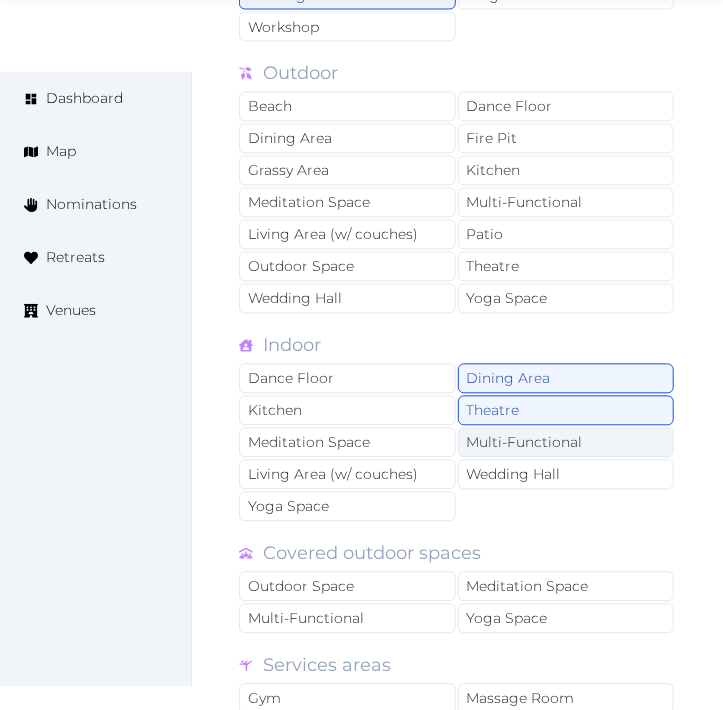 click on "Multi-Functional" at bounding box center [566, 443] 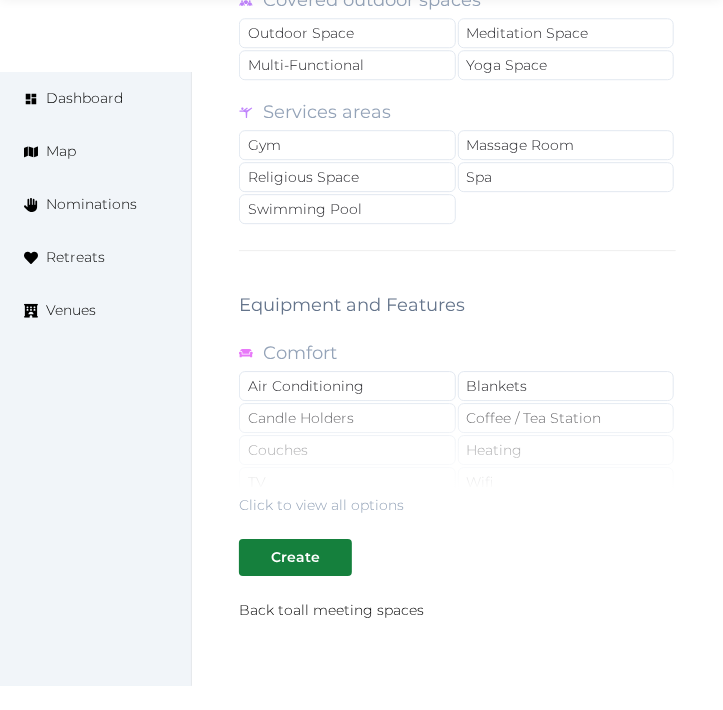 scroll, scrollTop: 3777, scrollLeft: 0, axis: vertical 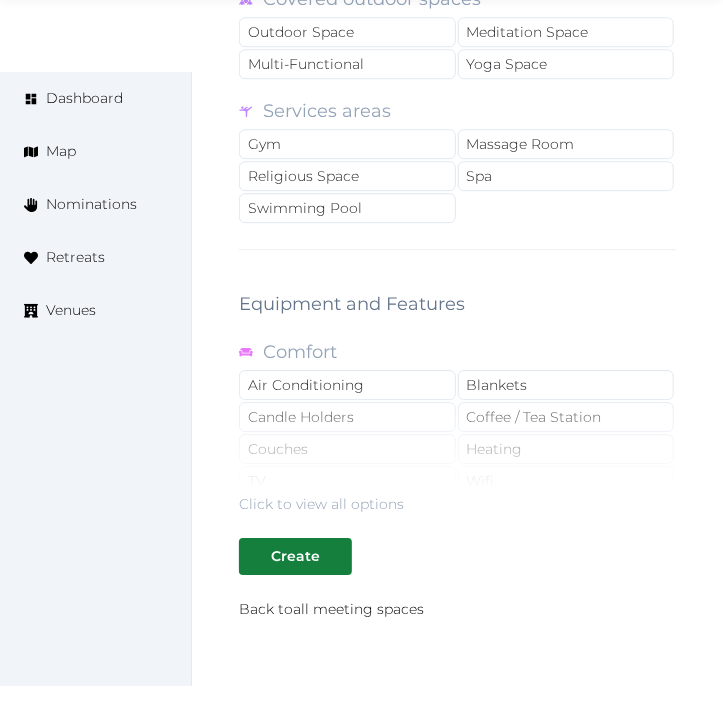 click on "Click to view all options" at bounding box center (457, 450) 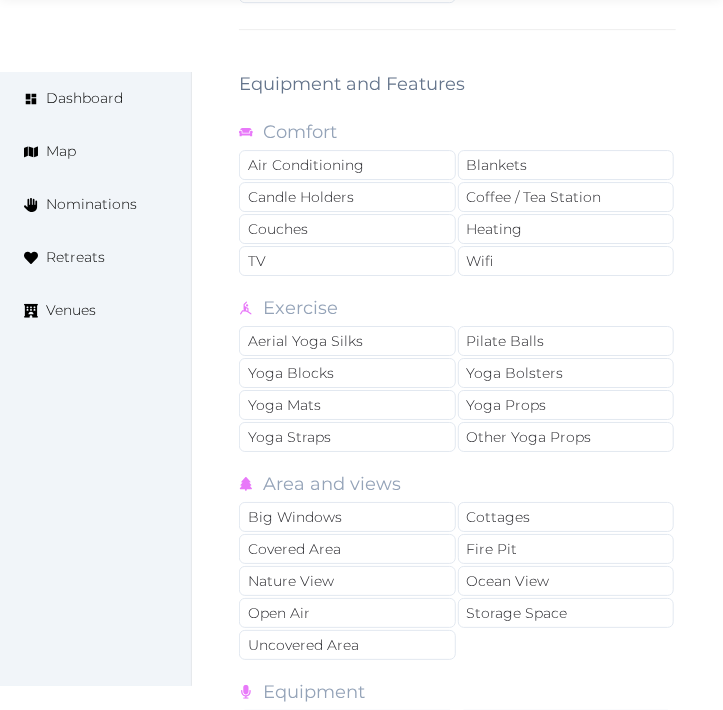scroll, scrollTop: 4000, scrollLeft: 0, axis: vertical 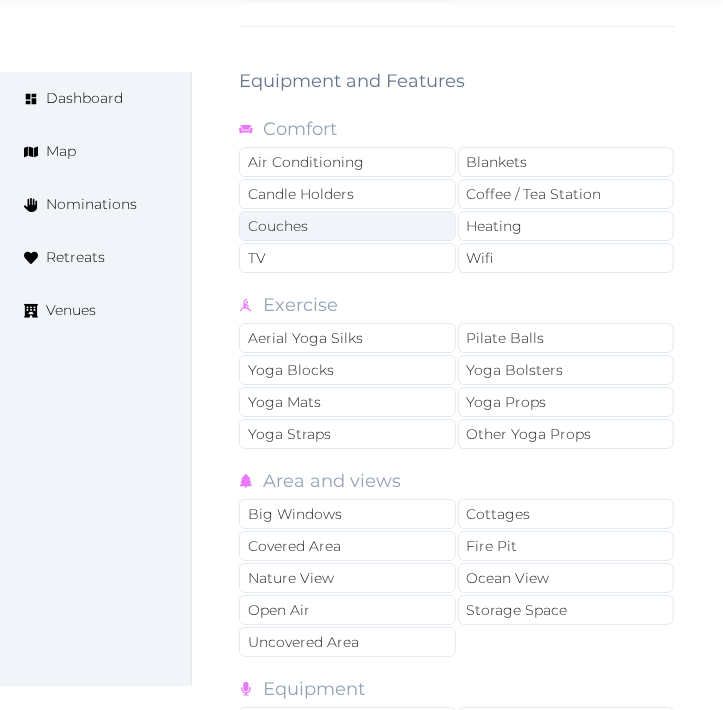 drag, startPoint x: 350, startPoint y: 182, endPoint x: 445, endPoint y: 237, distance: 109.77249 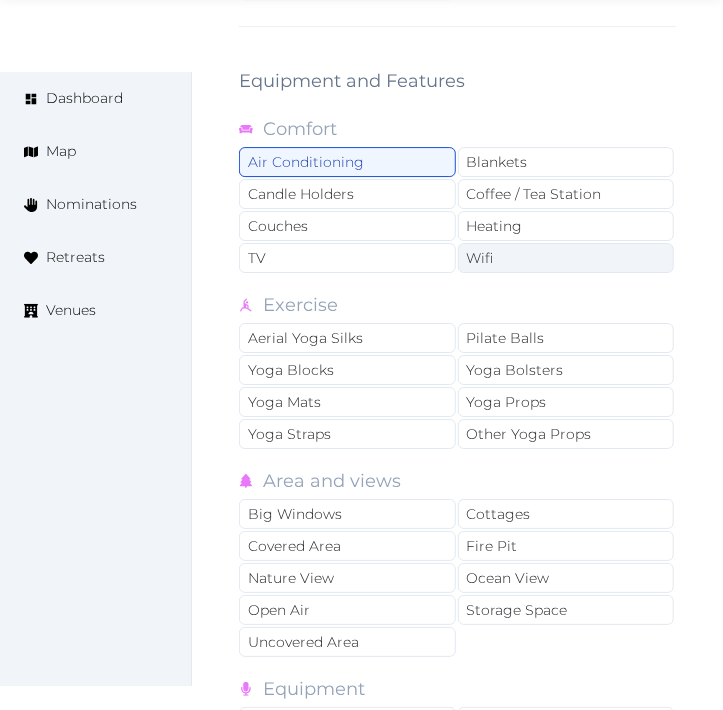 click on "Wifi" at bounding box center [566, 258] 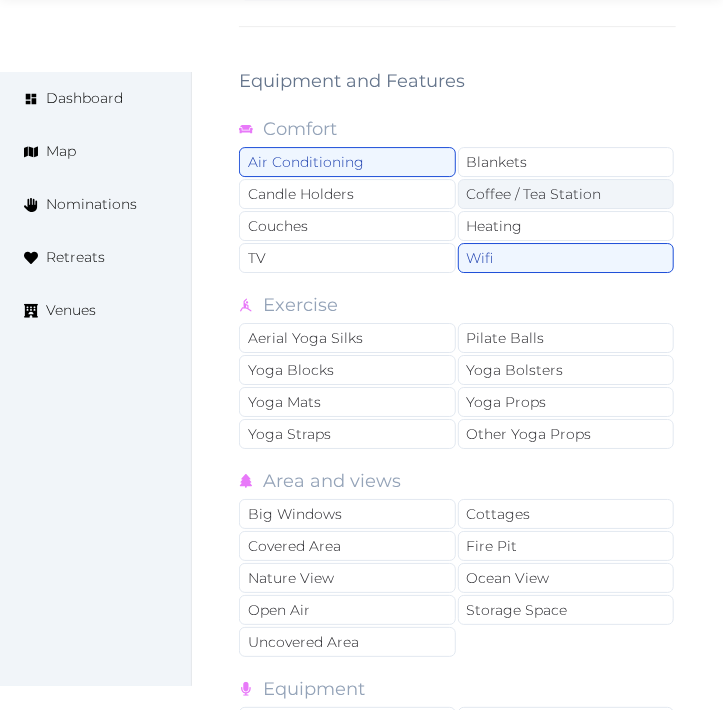 click on "Coffee / Tea Station" at bounding box center [566, 194] 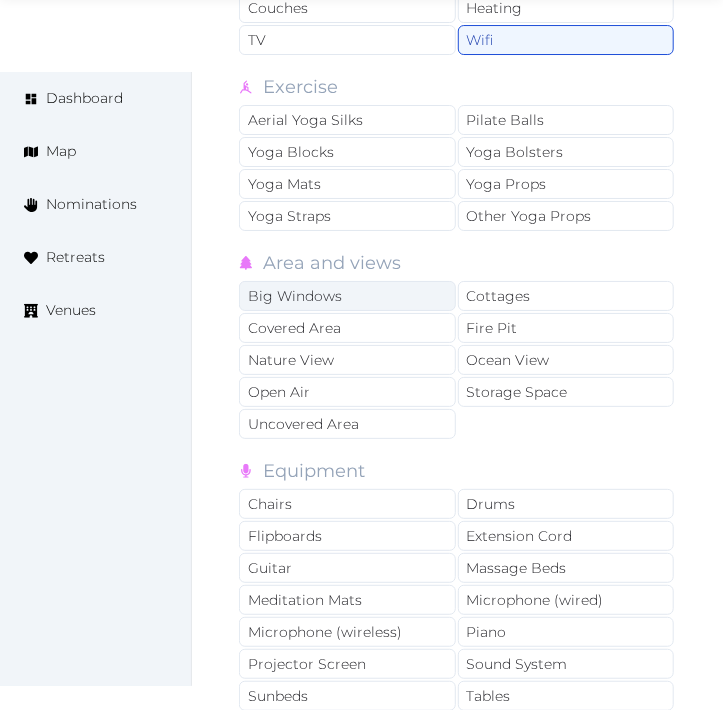 scroll, scrollTop: 4222, scrollLeft: 0, axis: vertical 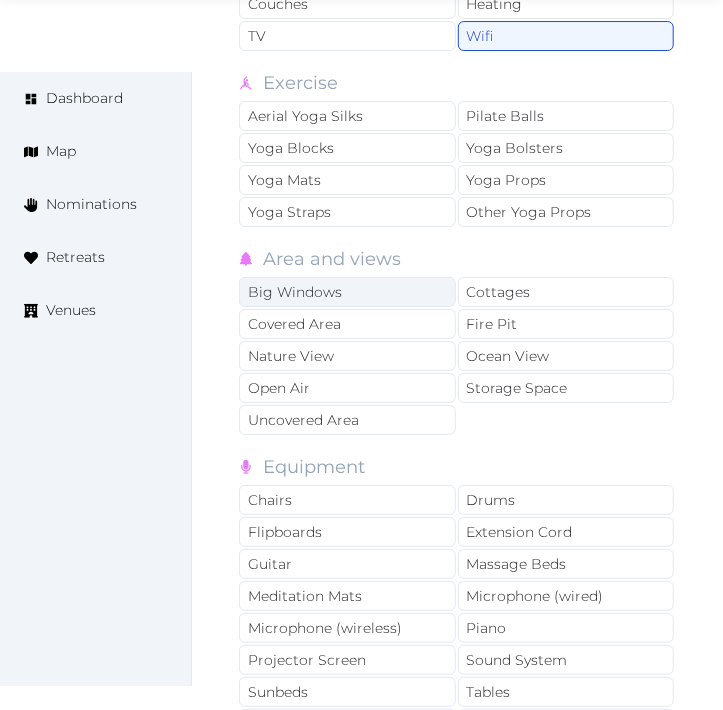 click on "Big Windows" at bounding box center (347, 292) 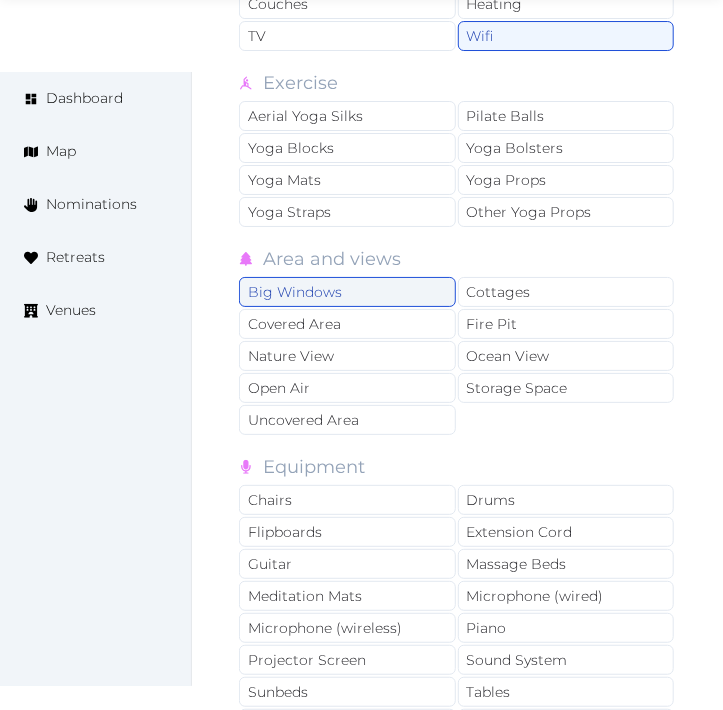 click on "Big Windows" at bounding box center [347, 292] 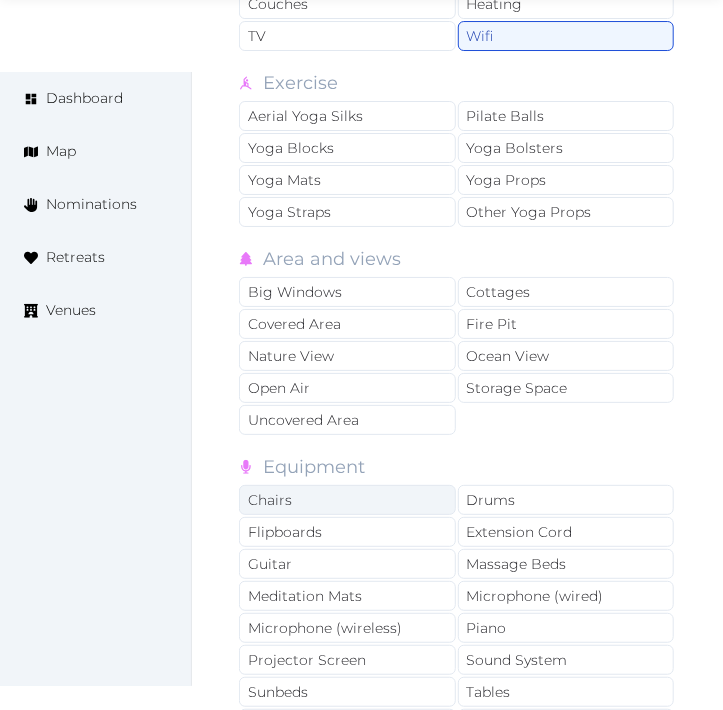 click on "Chairs" at bounding box center (347, 500) 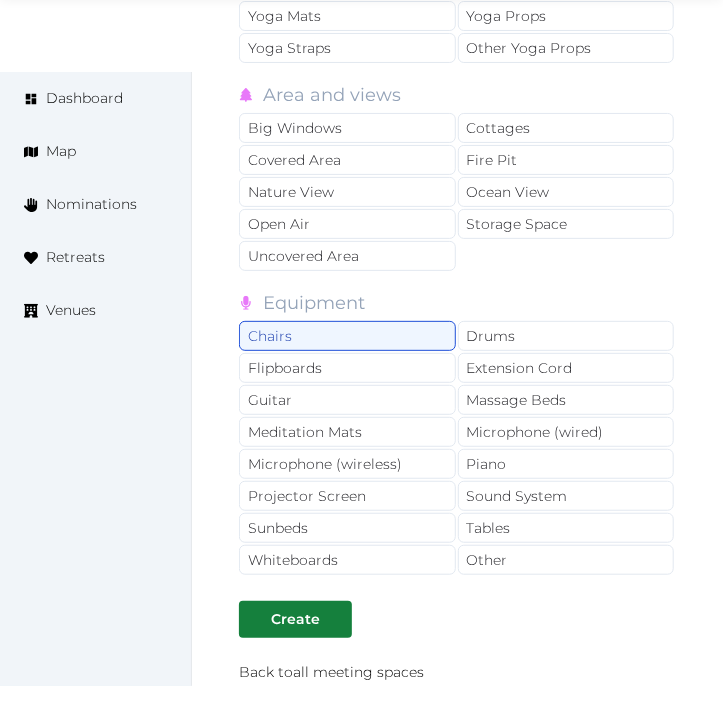 scroll, scrollTop: 4555, scrollLeft: 0, axis: vertical 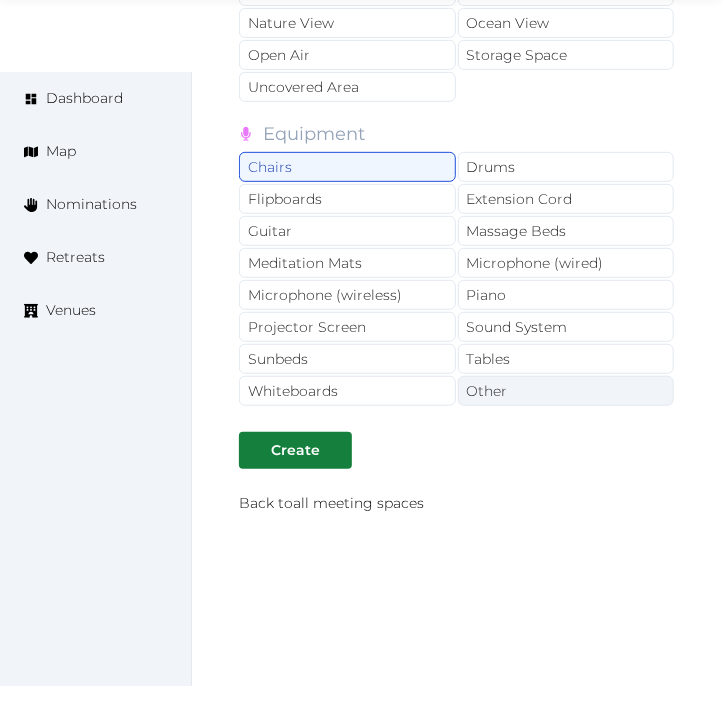 click on "Other" at bounding box center [566, 391] 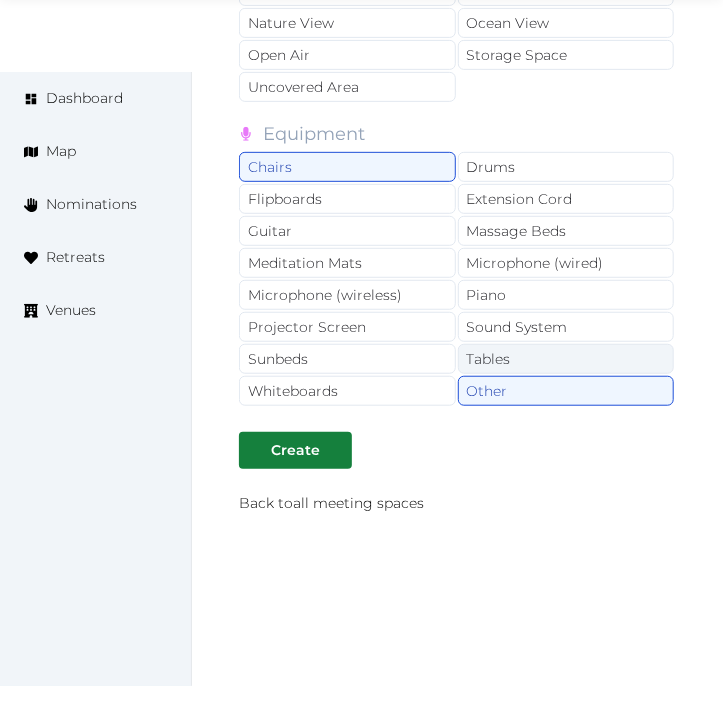 click on "Tables" at bounding box center [566, 359] 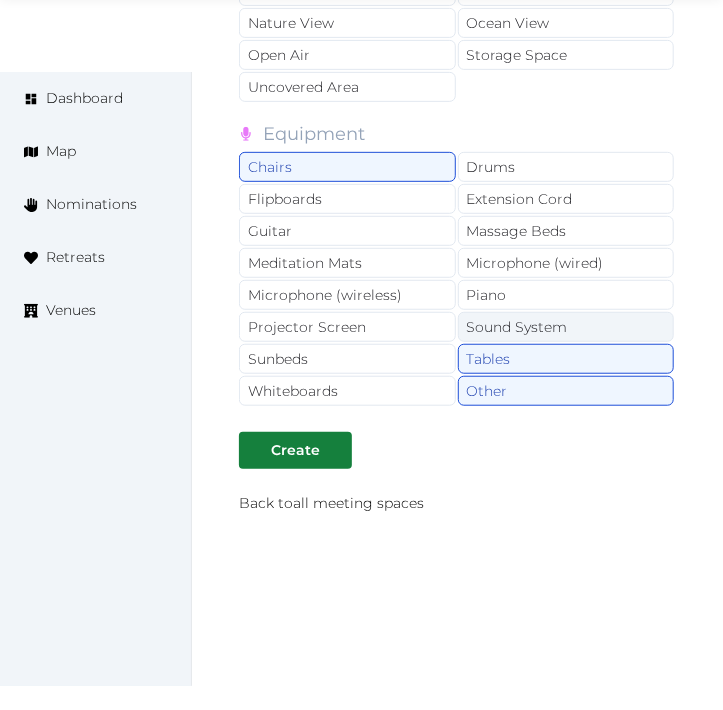 click on "Sound System" at bounding box center [566, 327] 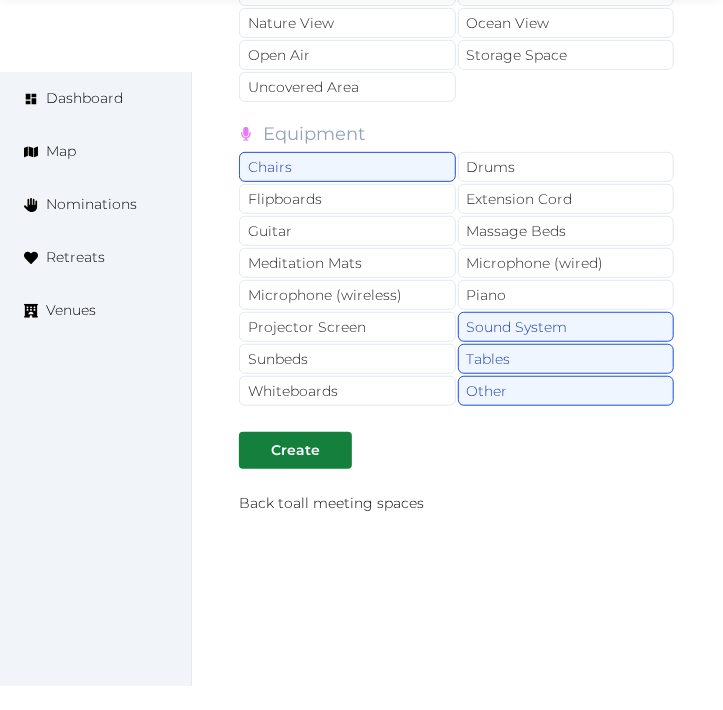 drag, startPoint x: 321, startPoint y: 338, endPoint x: 727, endPoint y: 378, distance: 407.9657 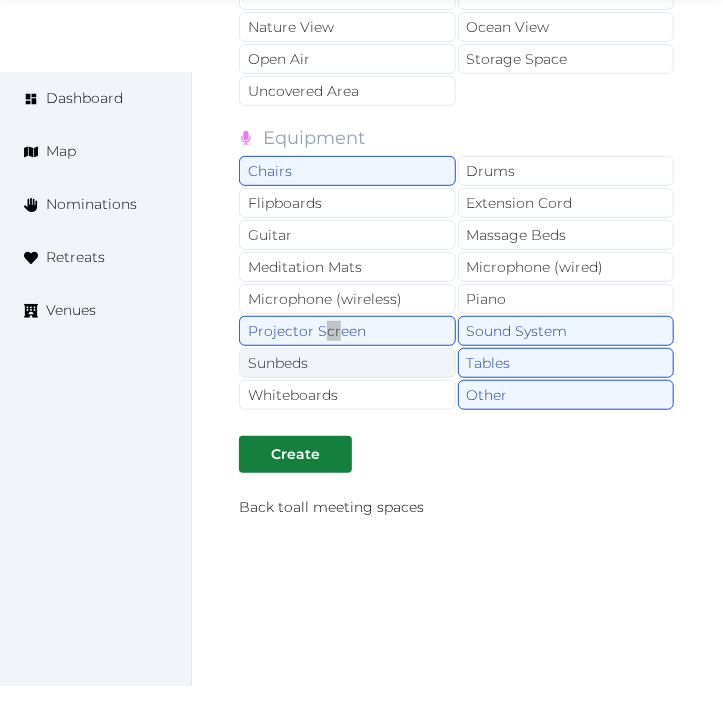 scroll, scrollTop: 4555, scrollLeft: 0, axis: vertical 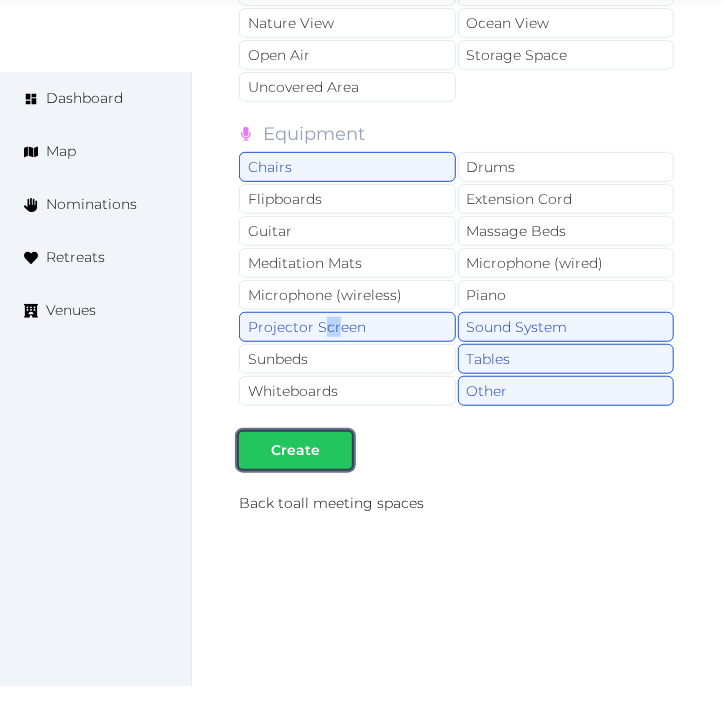 click at bounding box center (336, 450) 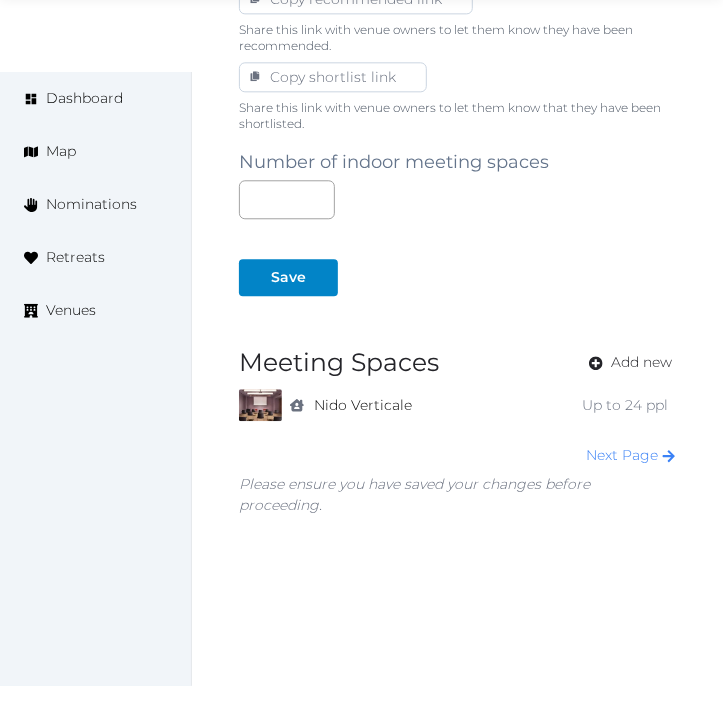 scroll, scrollTop: 1372, scrollLeft: 0, axis: vertical 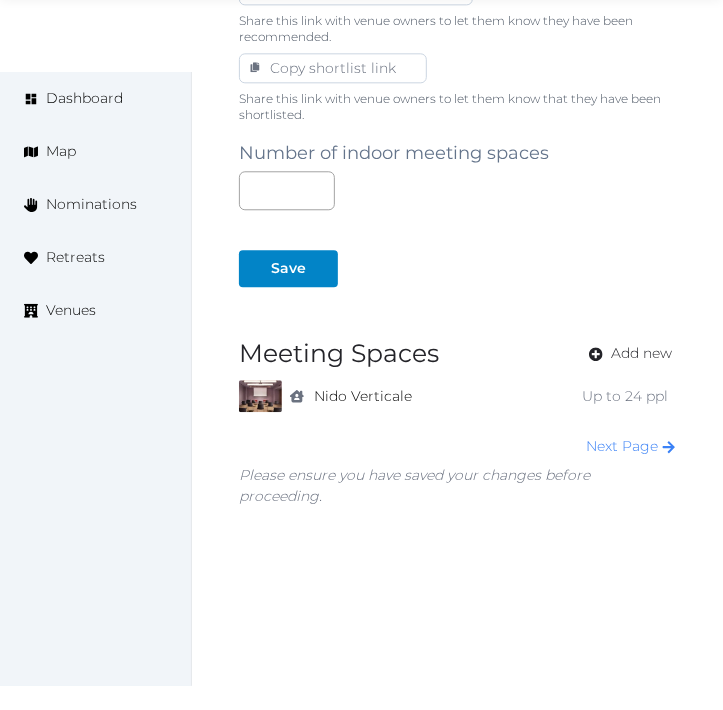 click on "Next Page" at bounding box center (457, 446) 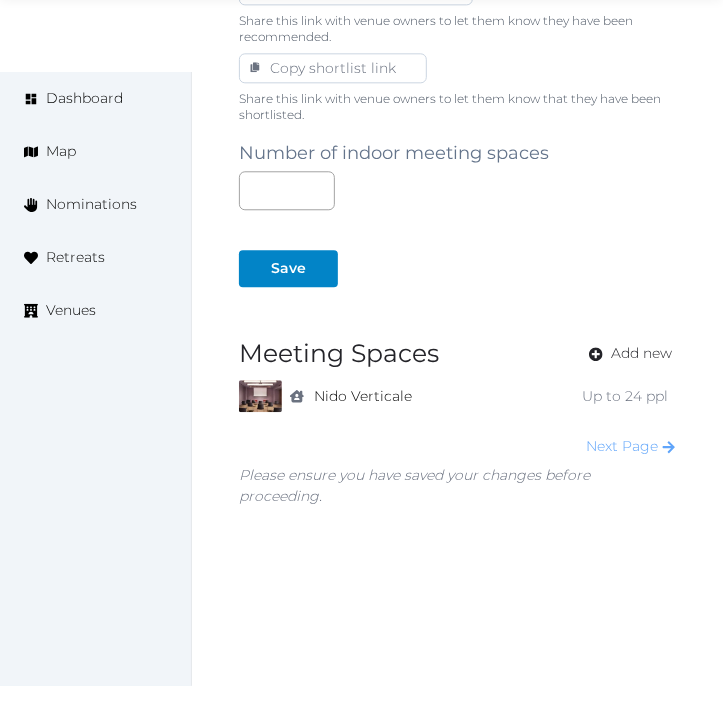 click on "Next Page" at bounding box center (631, 446) 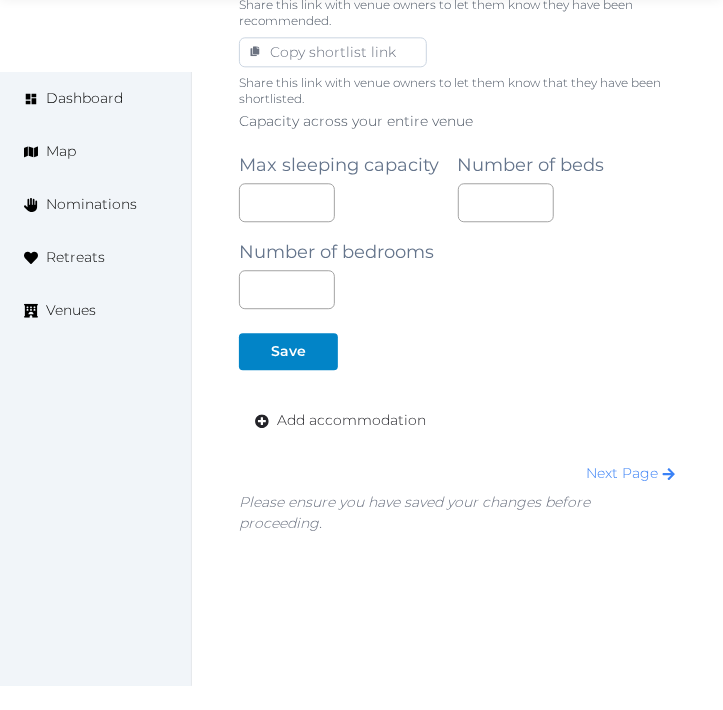 scroll, scrollTop: 1415, scrollLeft: 0, axis: vertical 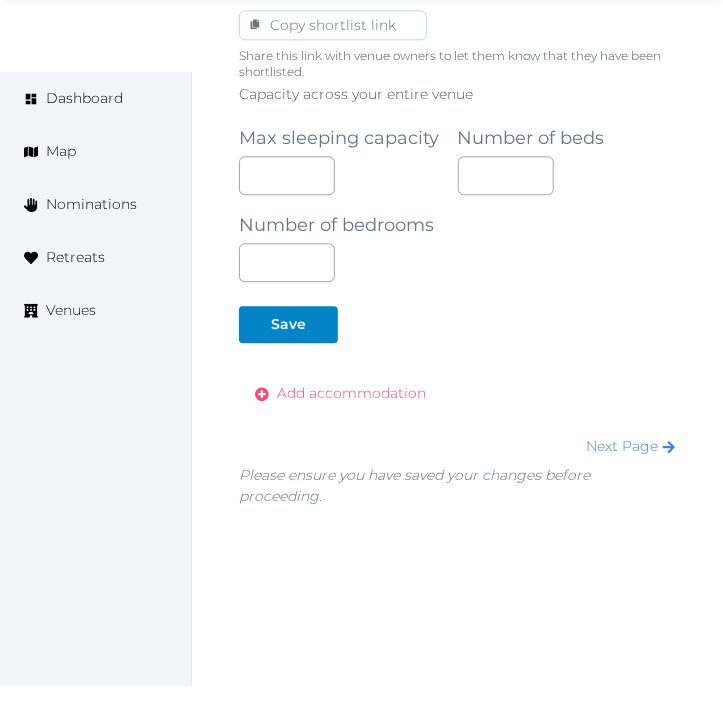 click on "Add accommodation" at bounding box center [351, 393] 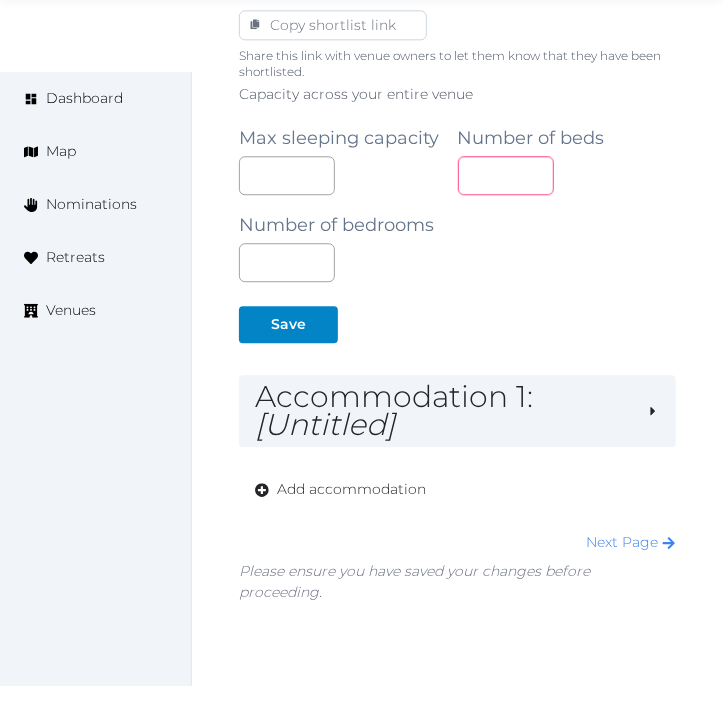 click on "Max sleeping capacity Number of beds Number of bedrooms ***" at bounding box center (457, 195) 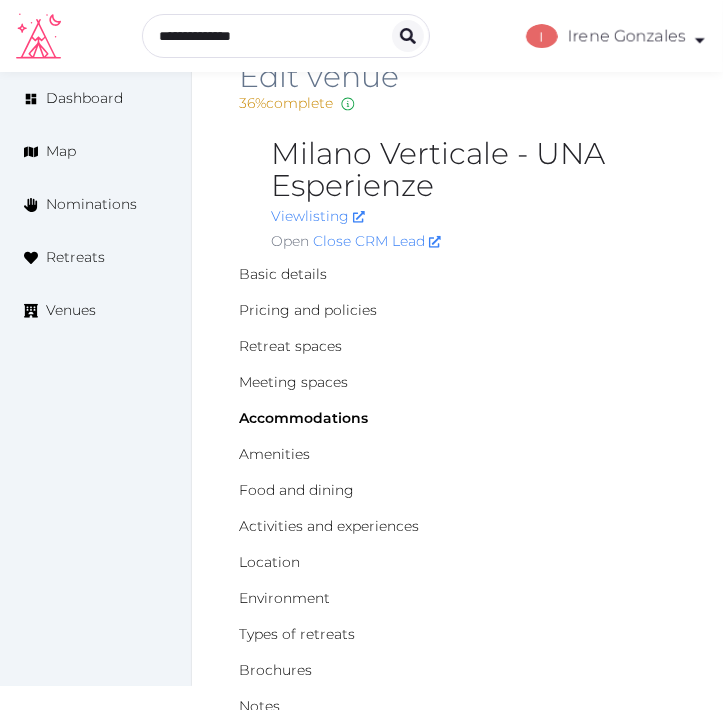 scroll, scrollTop: 0, scrollLeft: 0, axis: both 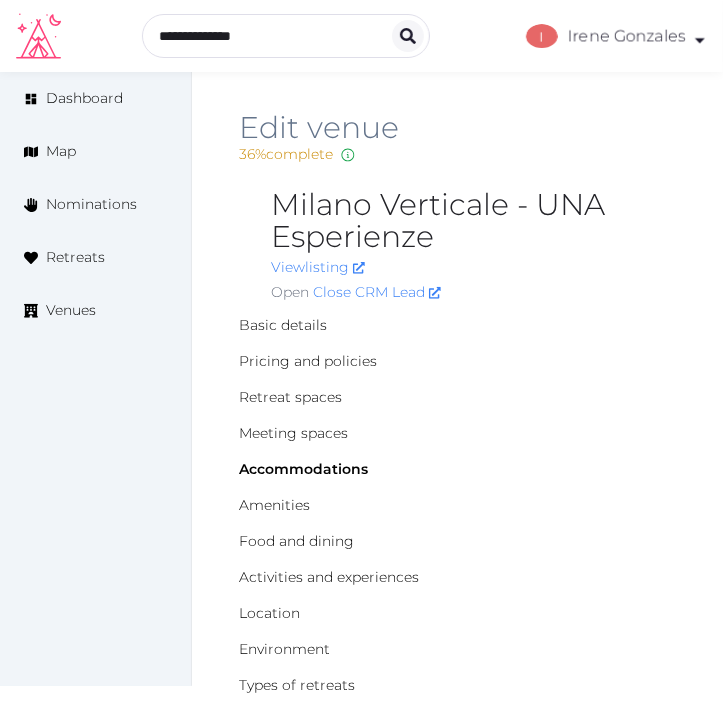 click on "Milano Verticale - UNA Esperienze" at bounding box center (473, 221) 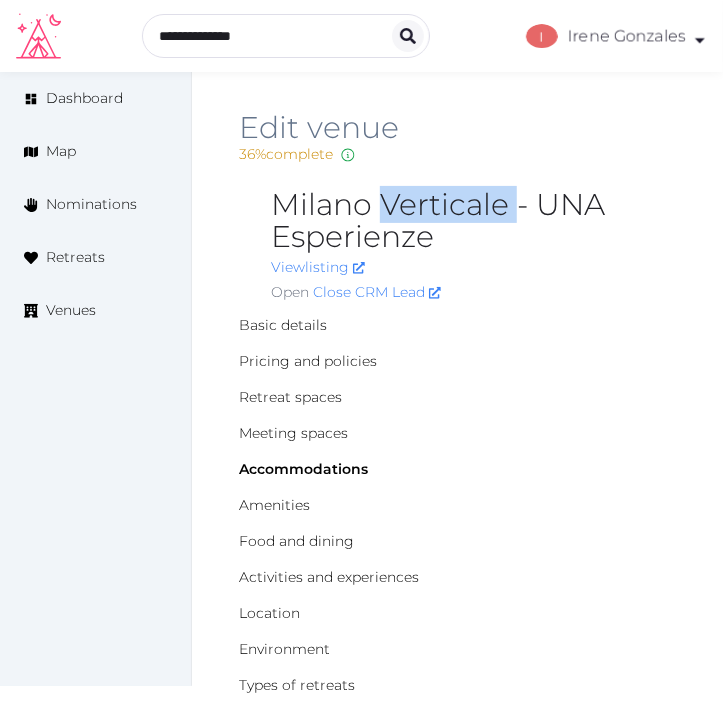 click on "Milano Verticale - UNA Esperienze" at bounding box center [473, 221] 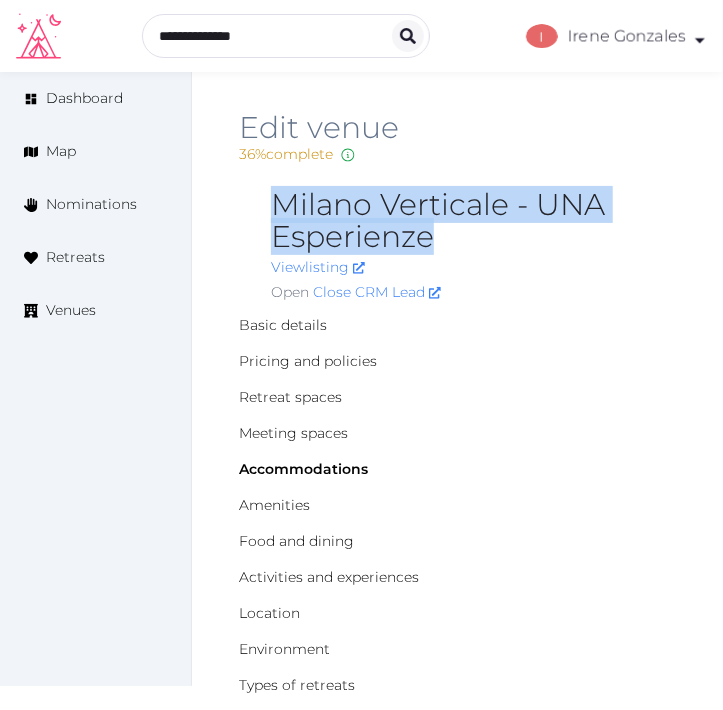 drag, startPoint x: 433, startPoint y: 242, endPoint x: 262, endPoint y: 200, distance: 176.08237 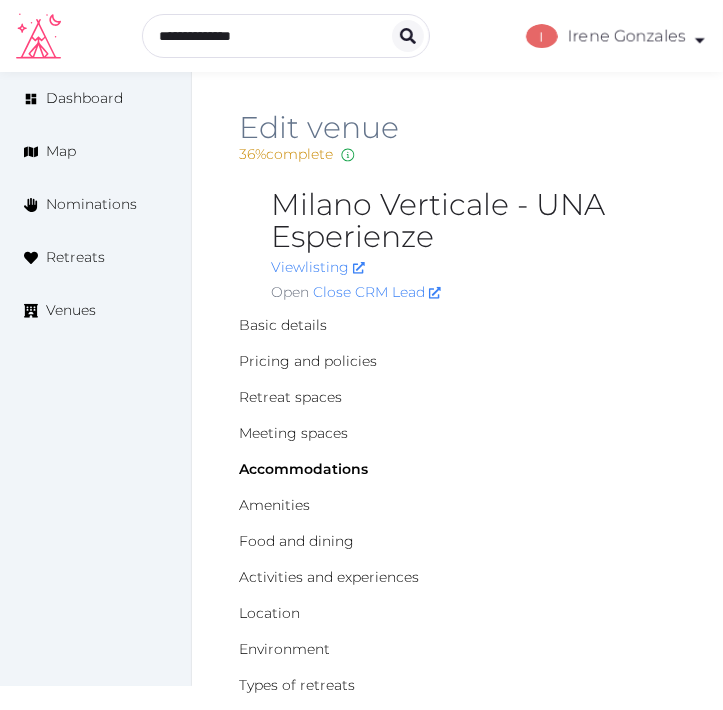 drag, startPoint x: 774, startPoint y: 130, endPoint x: 817, endPoint y: 123, distance: 43.56604 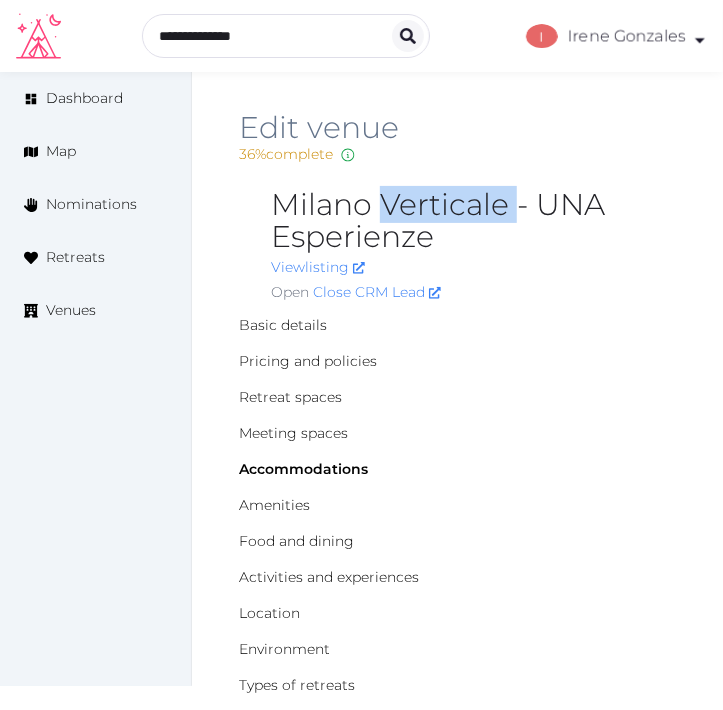 click on "Milano Verticale - UNA Esperienze" at bounding box center (473, 221) 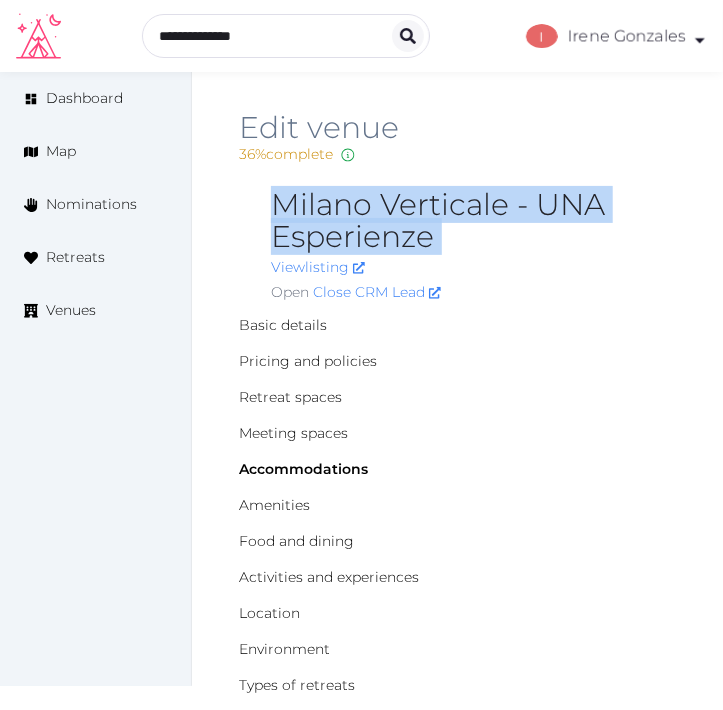 click on "Milano Verticale - UNA Esperienze" at bounding box center (473, 221) 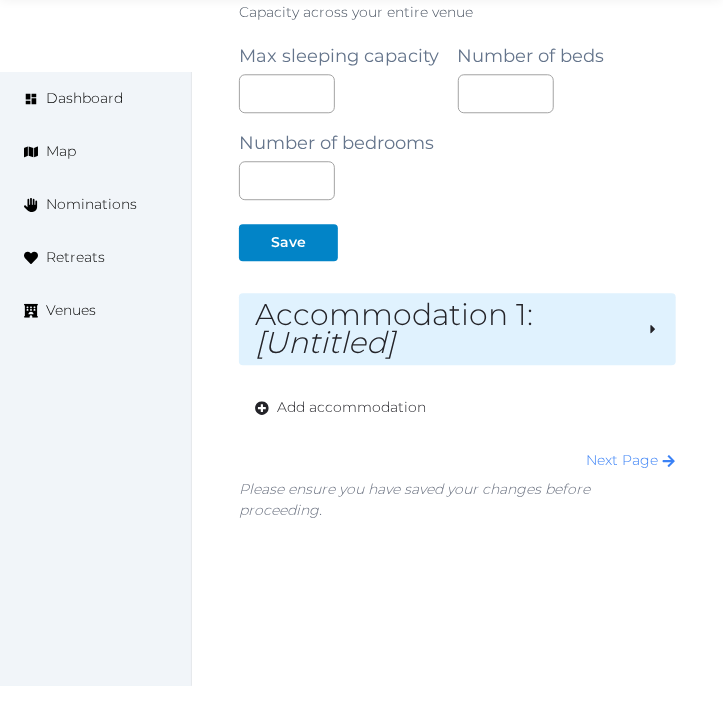 scroll, scrollTop: 1512, scrollLeft: 0, axis: vertical 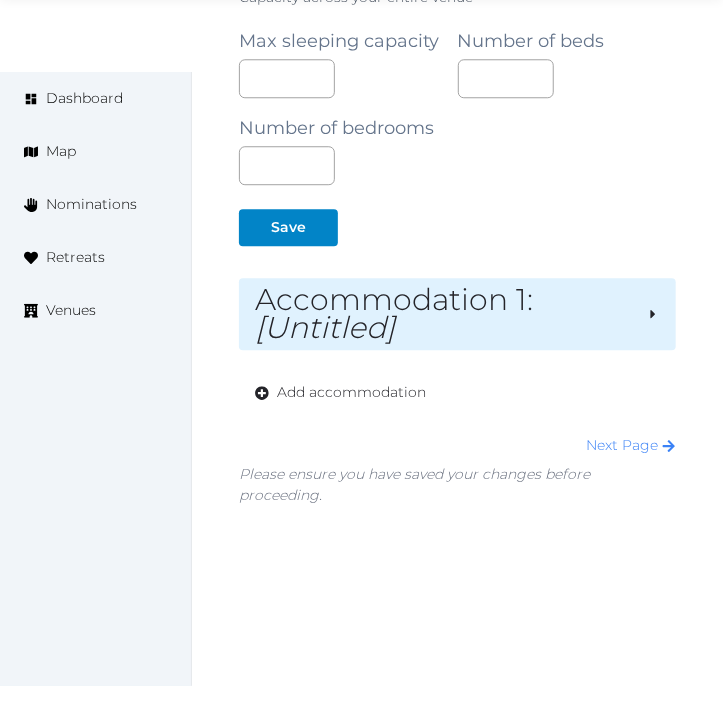 click on "Accommodation 1 :  [Untitled]" at bounding box center (443, 314) 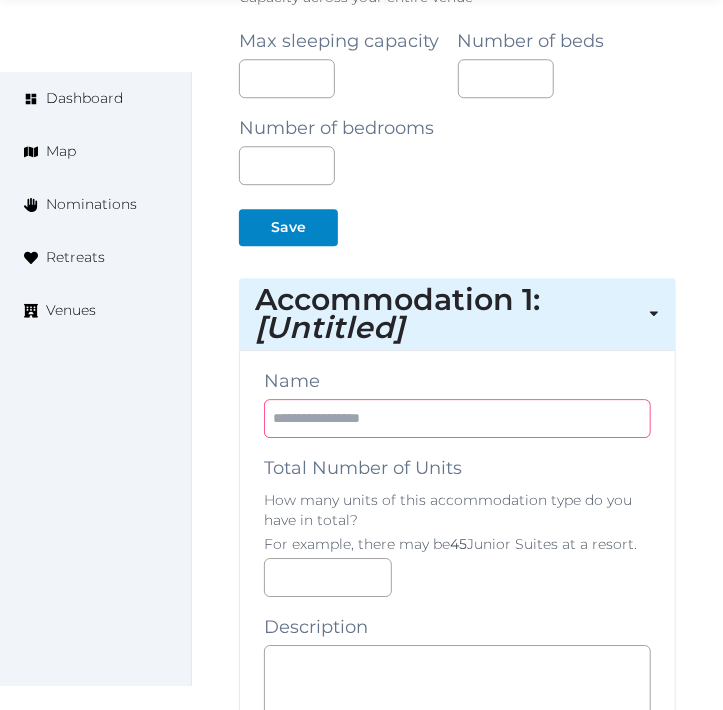 click at bounding box center [457, 418] 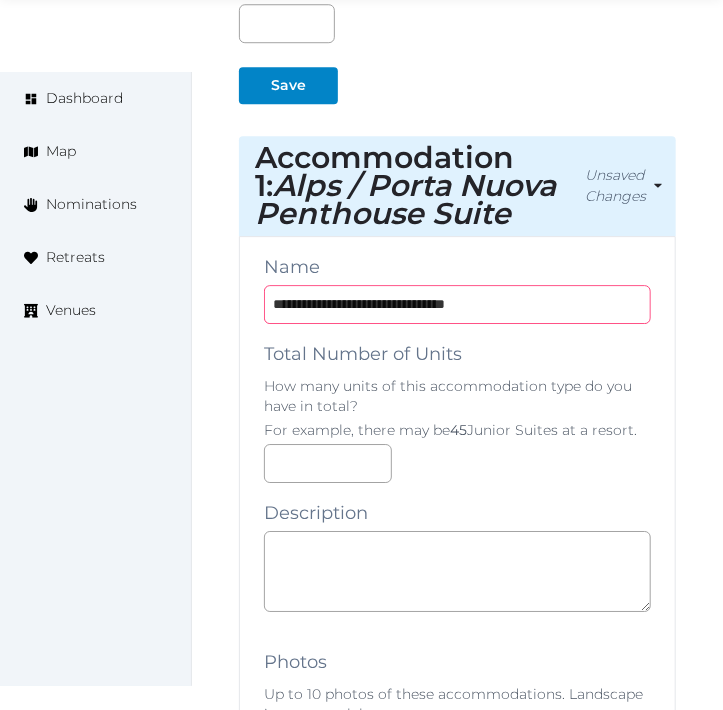 scroll, scrollTop: 1734, scrollLeft: 0, axis: vertical 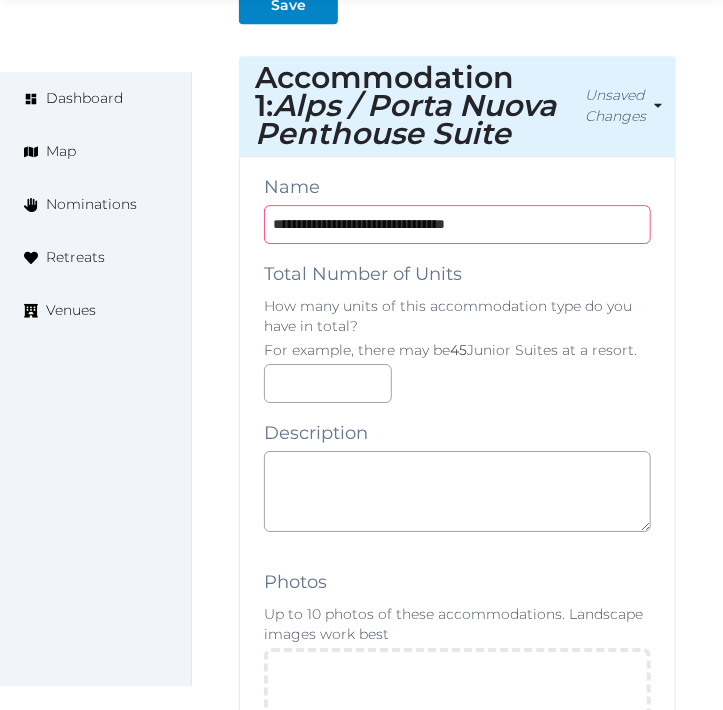 type on "**********" 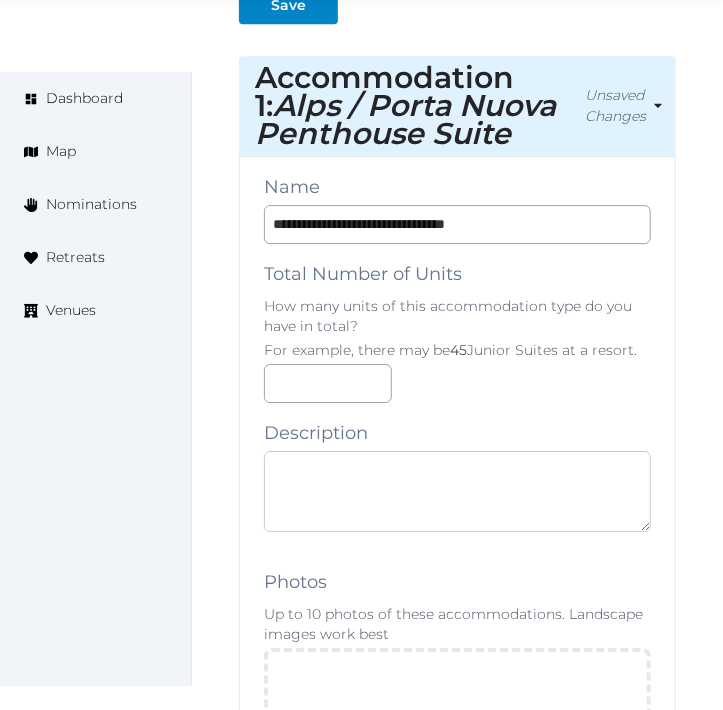 click at bounding box center [457, 491] 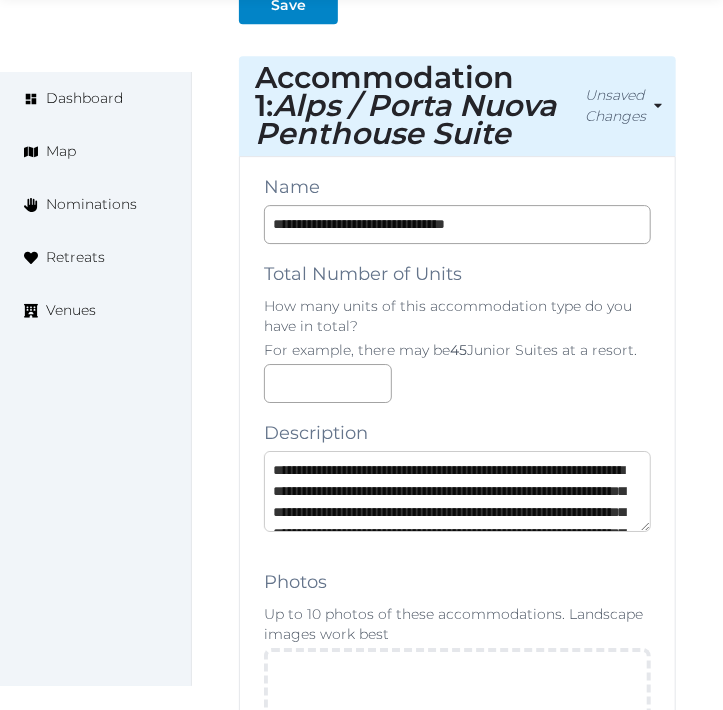 scroll, scrollTop: 850, scrollLeft: 0, axis: vertical 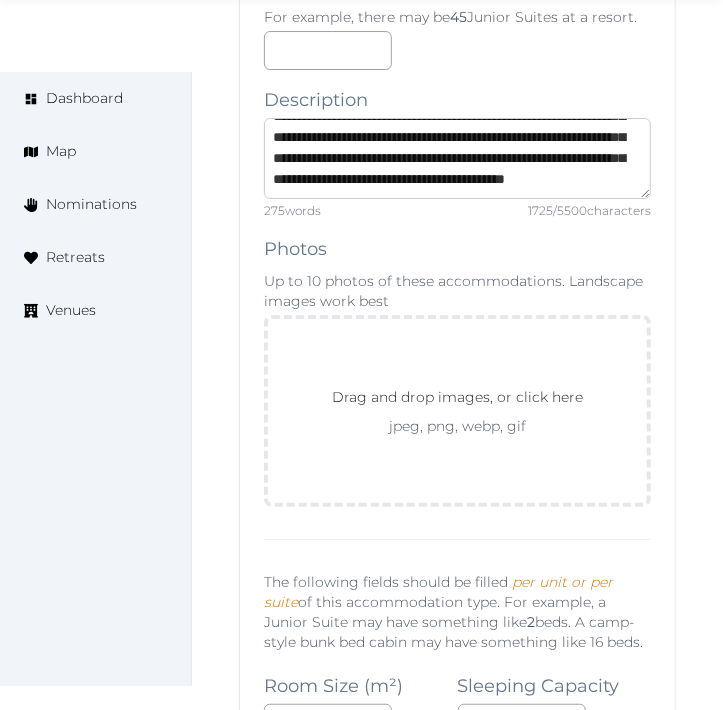 type on "**********" 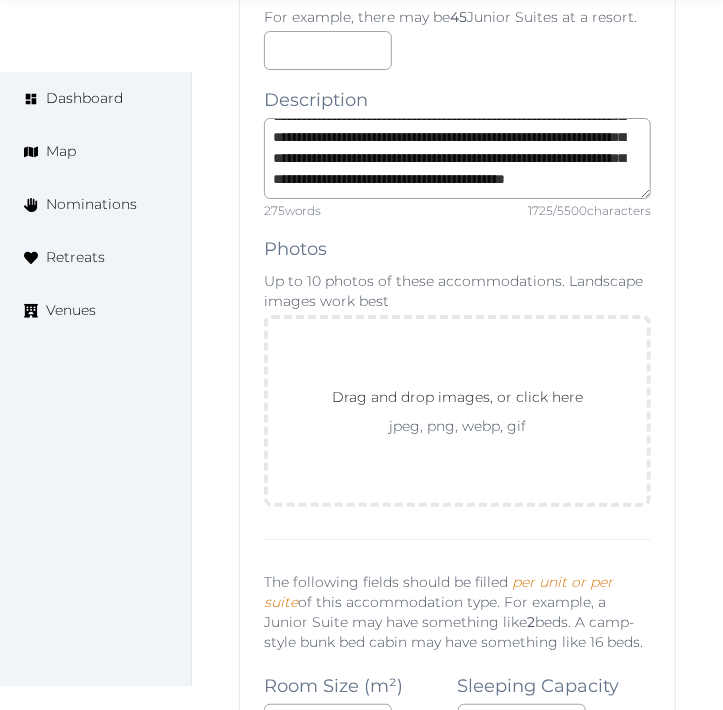 click on "**********" at bounding box center (457, 1366) 